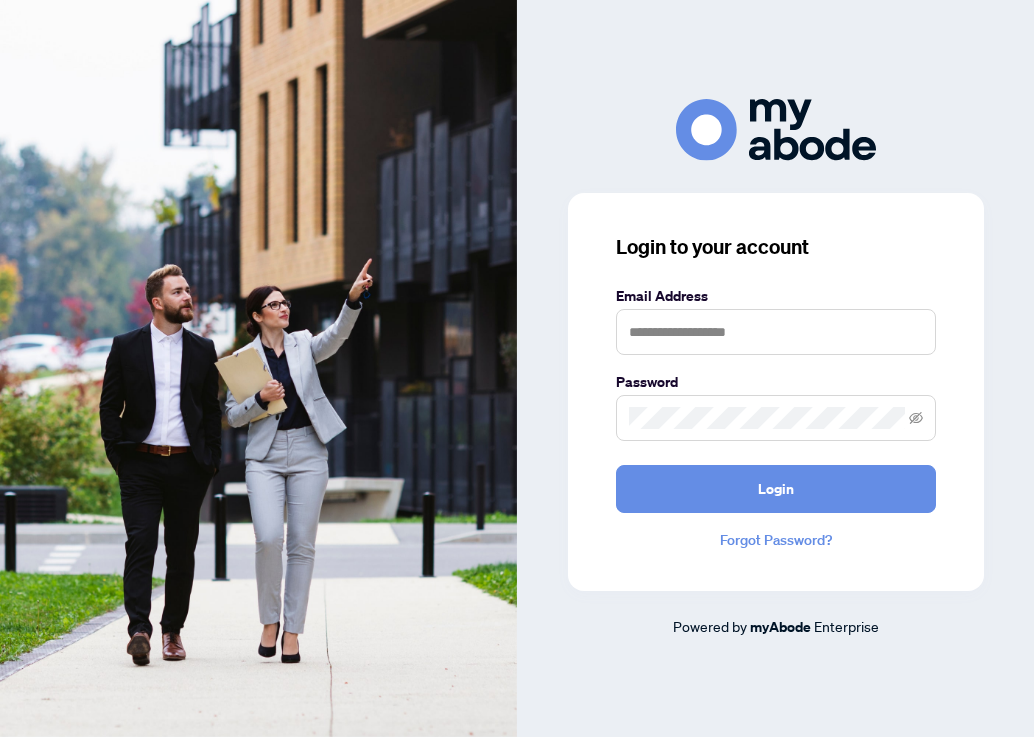 scroll, scrollTop: 0, scrollLeft: 0, axis: both 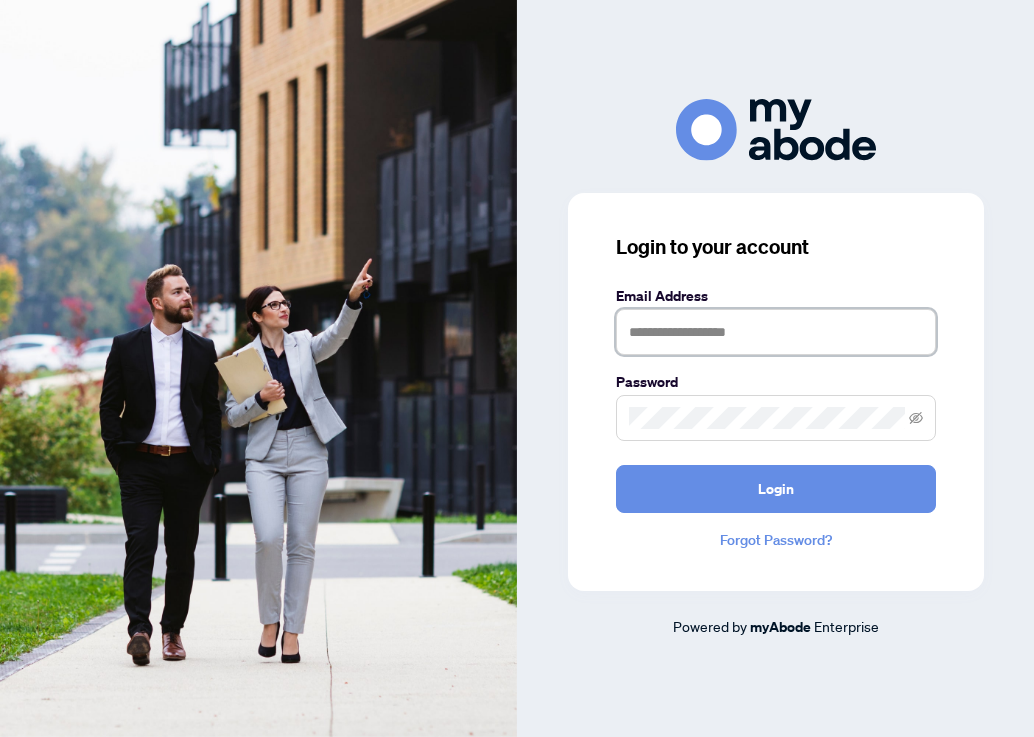 click at bounding box center (776, 332) 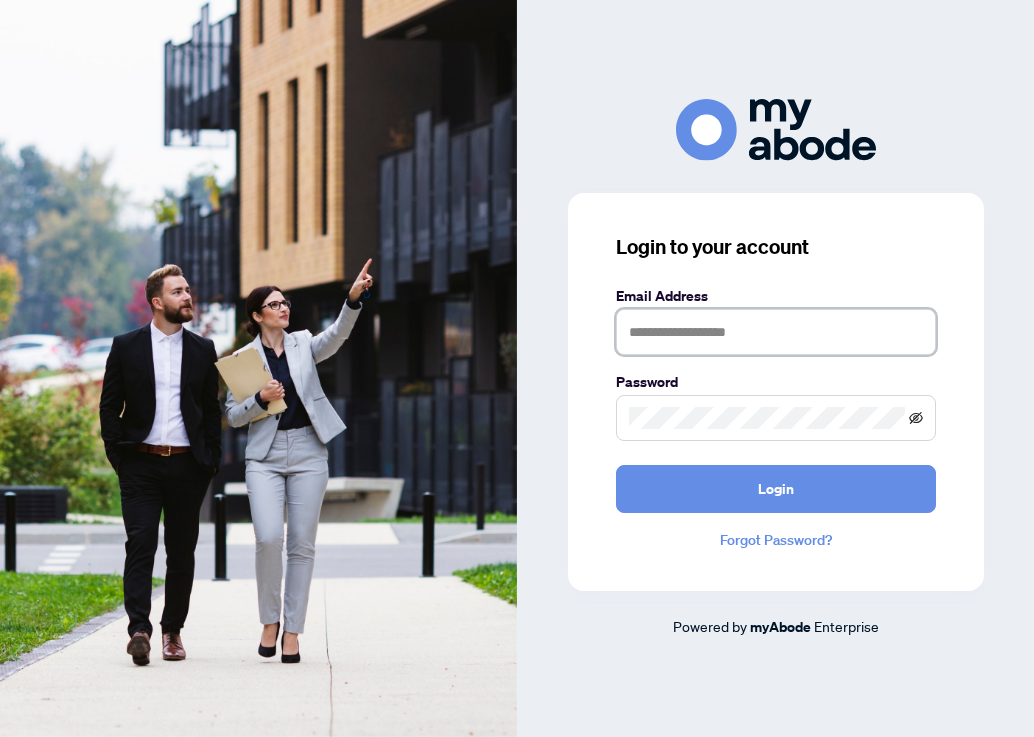 click 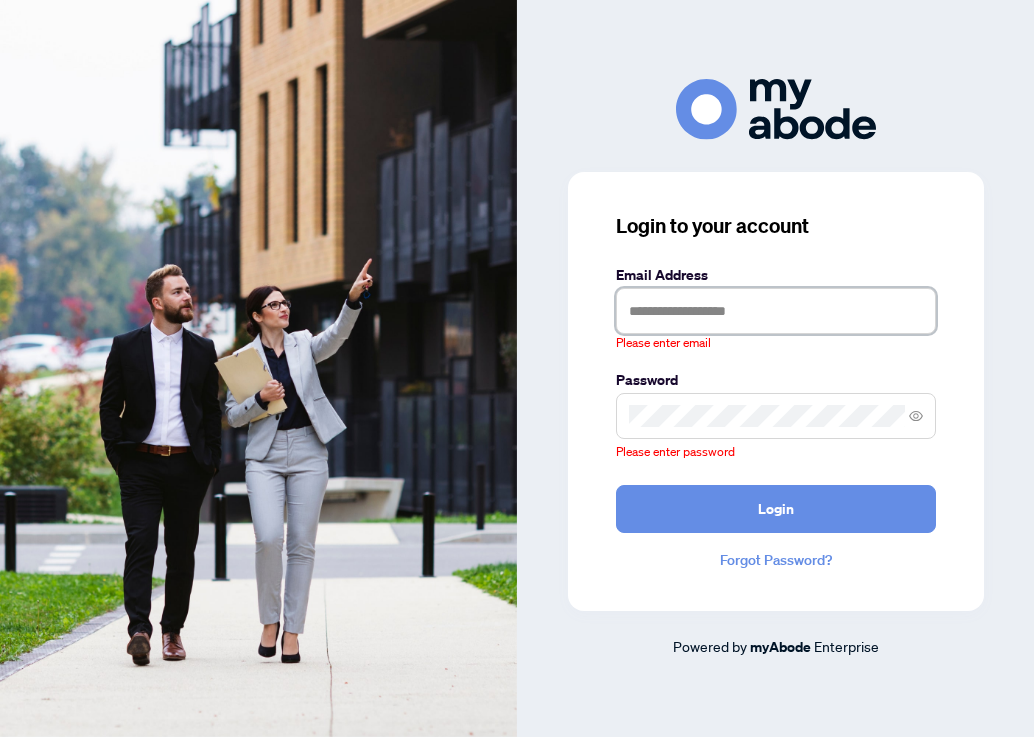 click at bounding box center [776, 311] 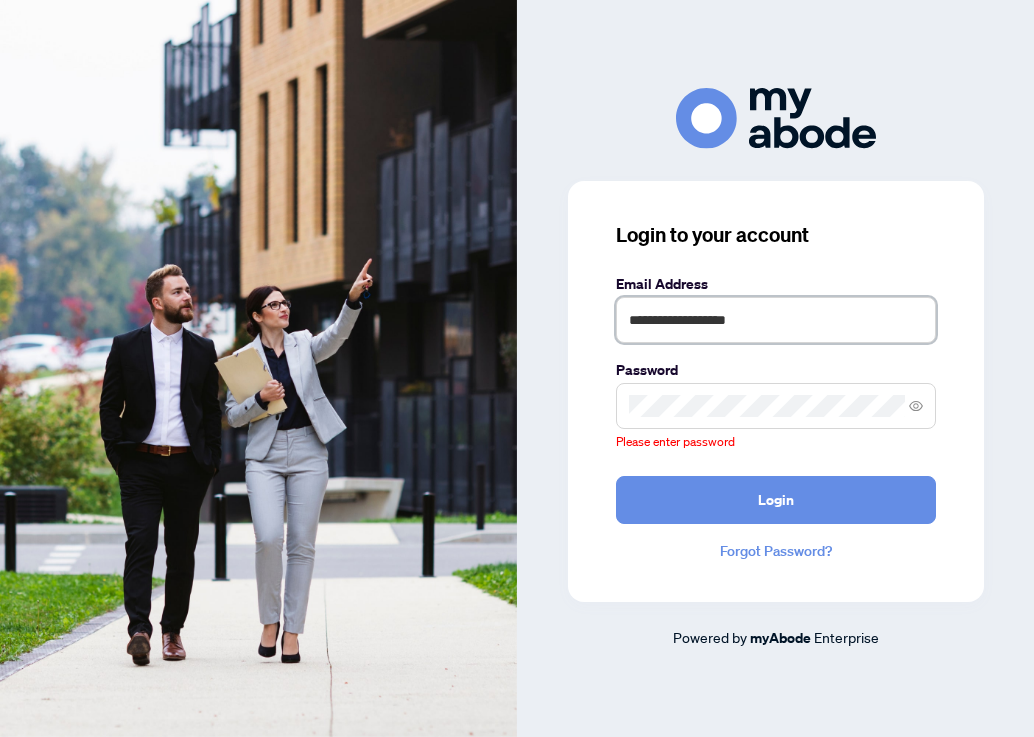 type on "**********" 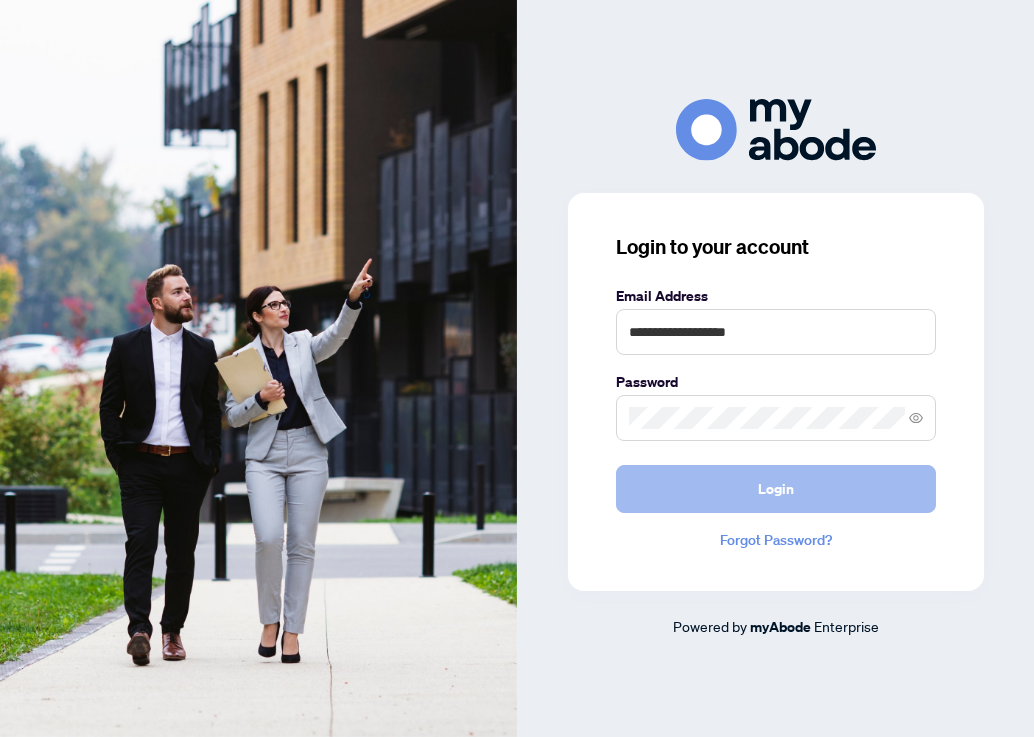 click on "Login" at bounding box center [776, 489] 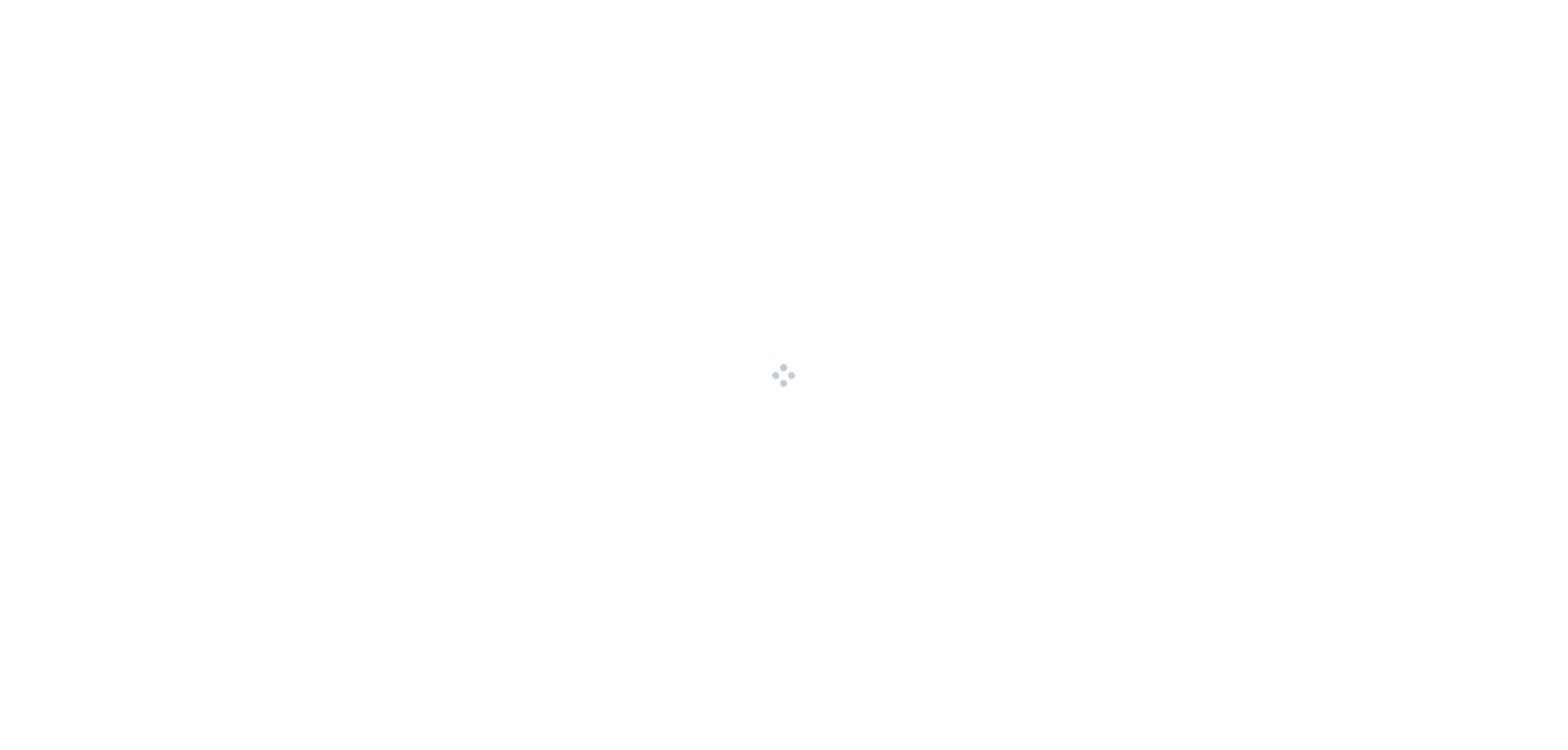scroll, scrollTop: 0, scrollLeft: 0, axis: both 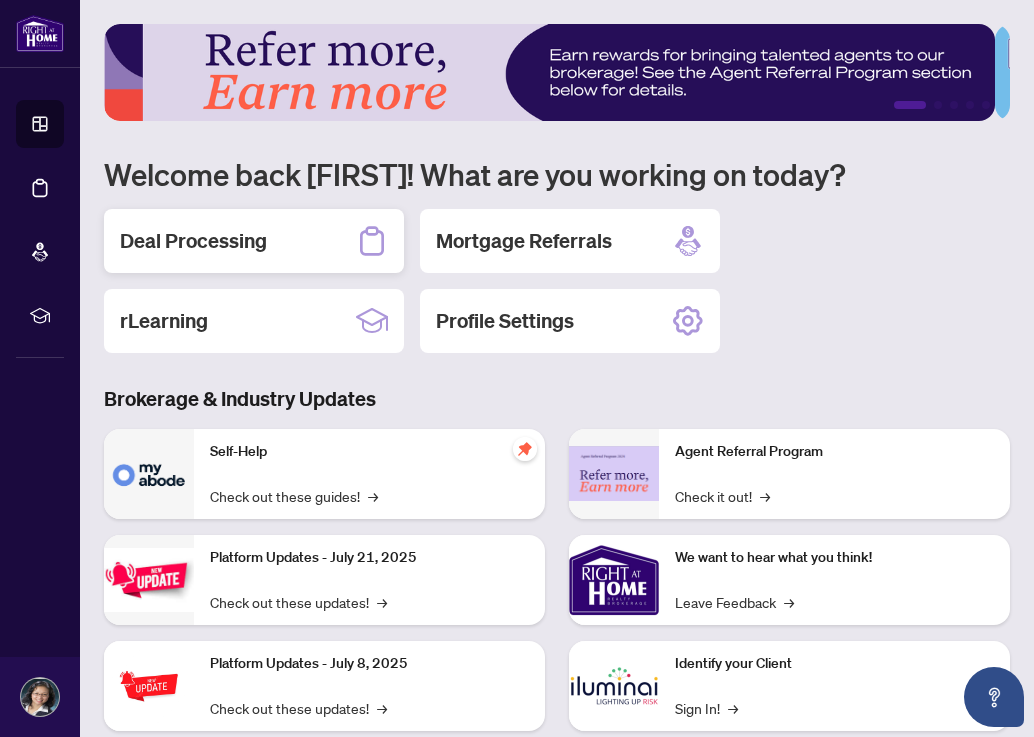 click on "Deal Processing" at bounding box center (193, 241) 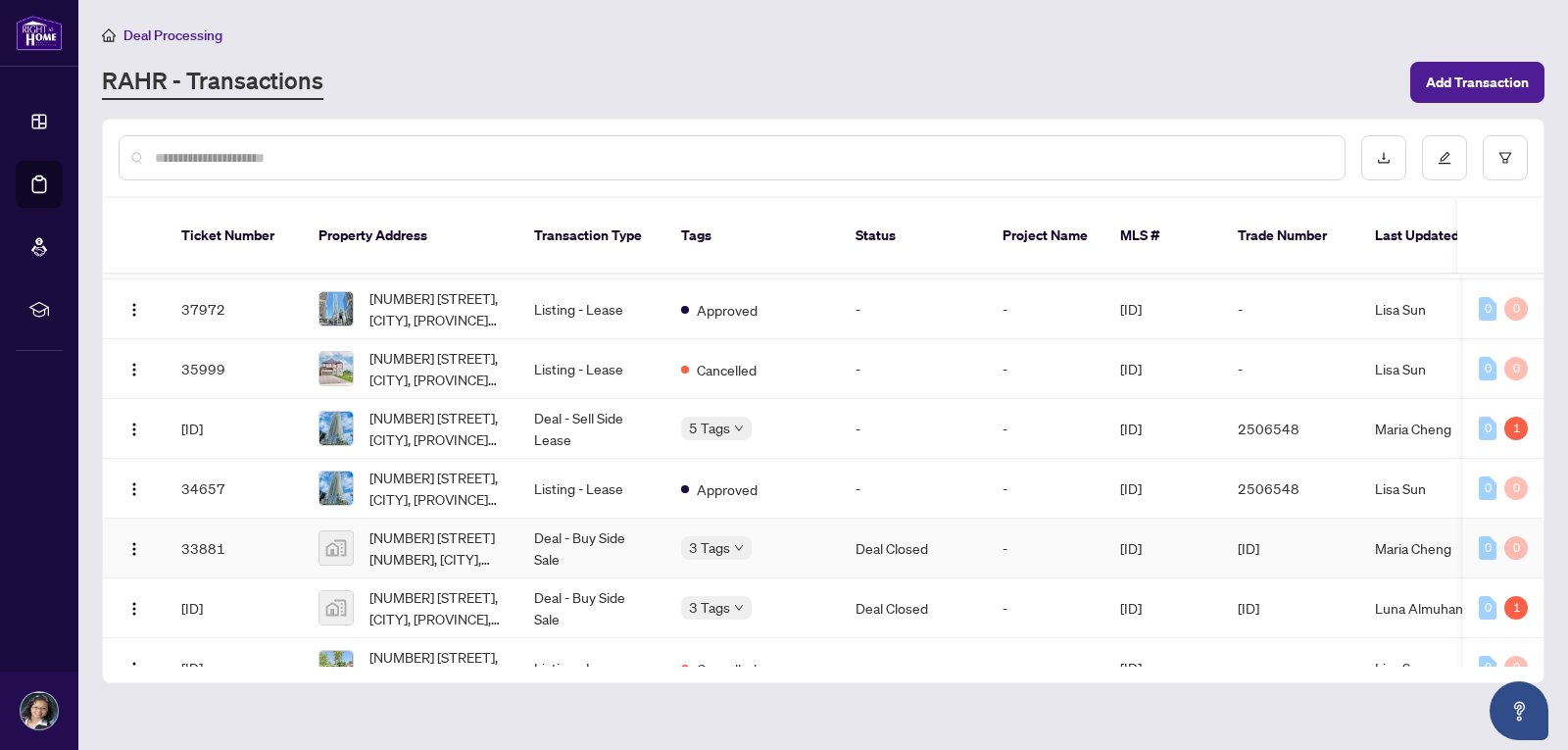 scroll, scrollTop: 196, scrollLeft: 0, axis: vertical 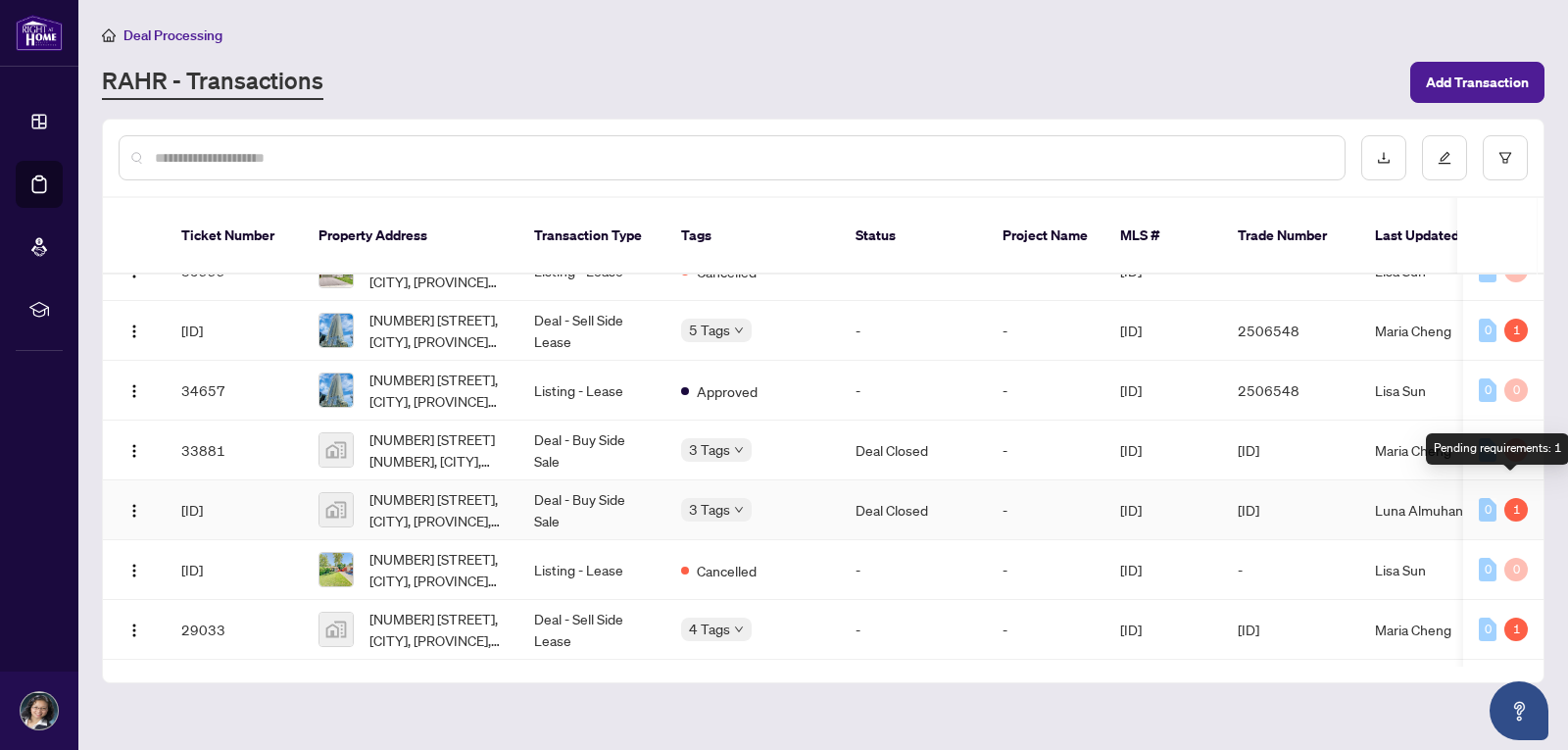 click on "1" at bounding box center [1516, 510] 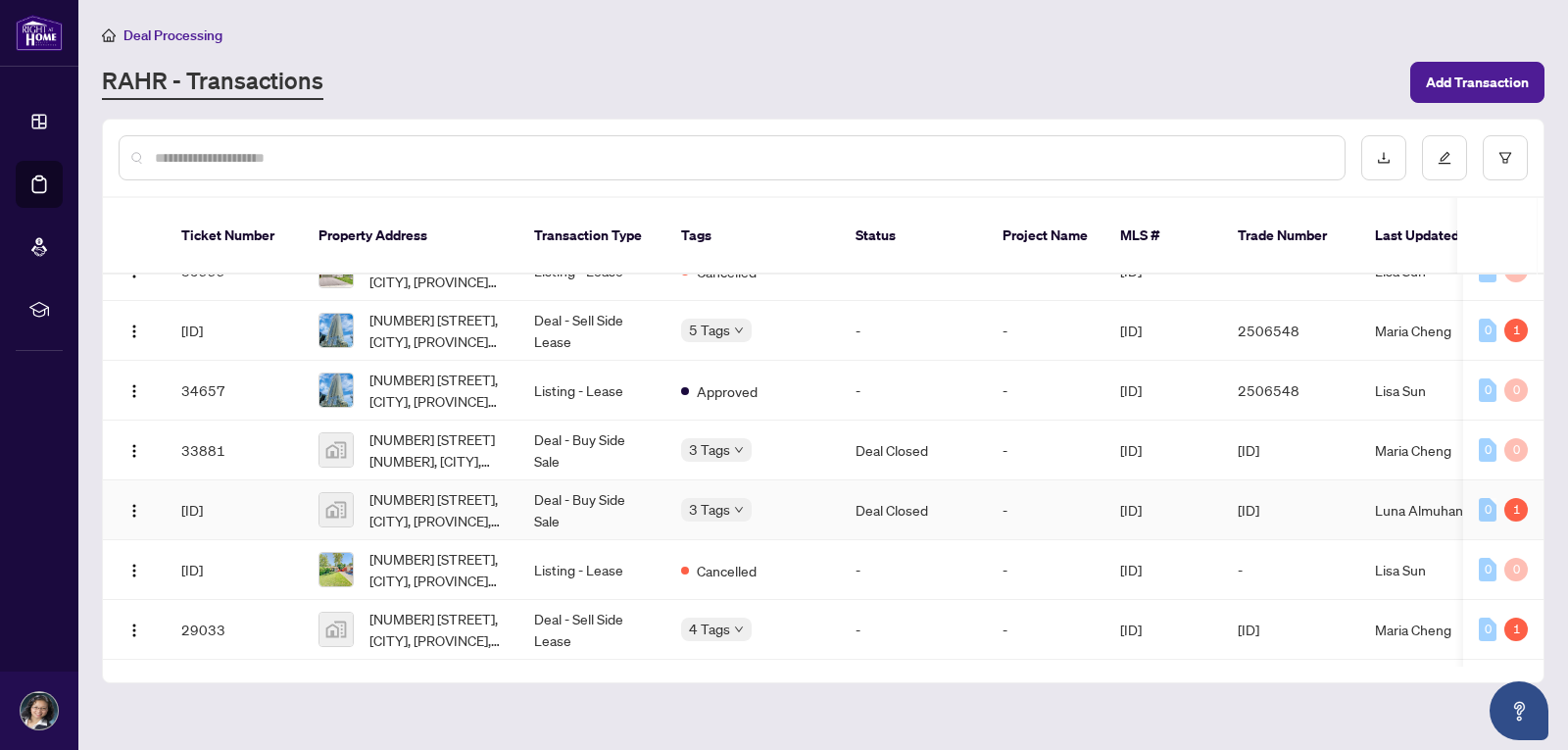 click on "Luna Almuhanna" at bounding box center [1433, 510] 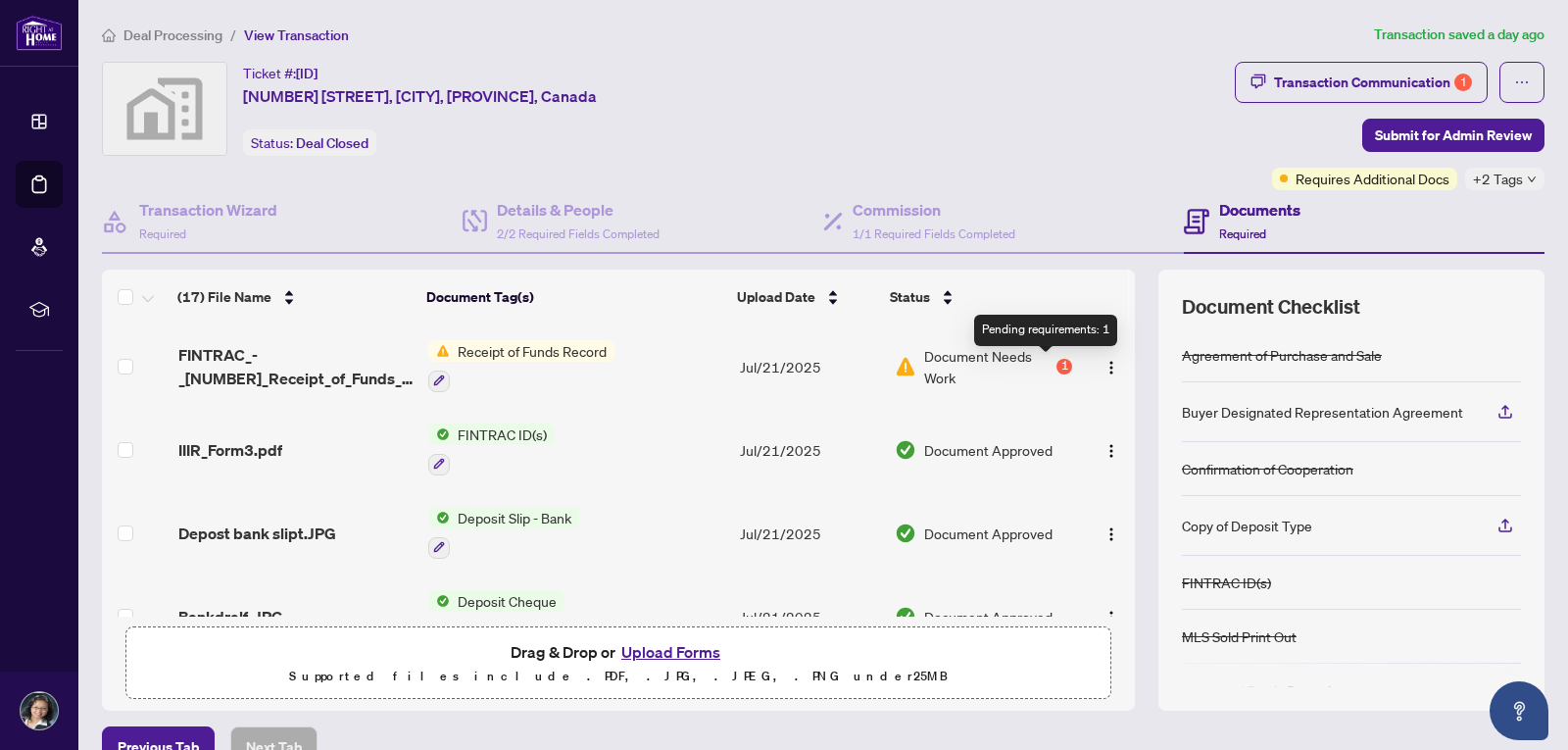 click on "1" at bounding box center (1064, 367) 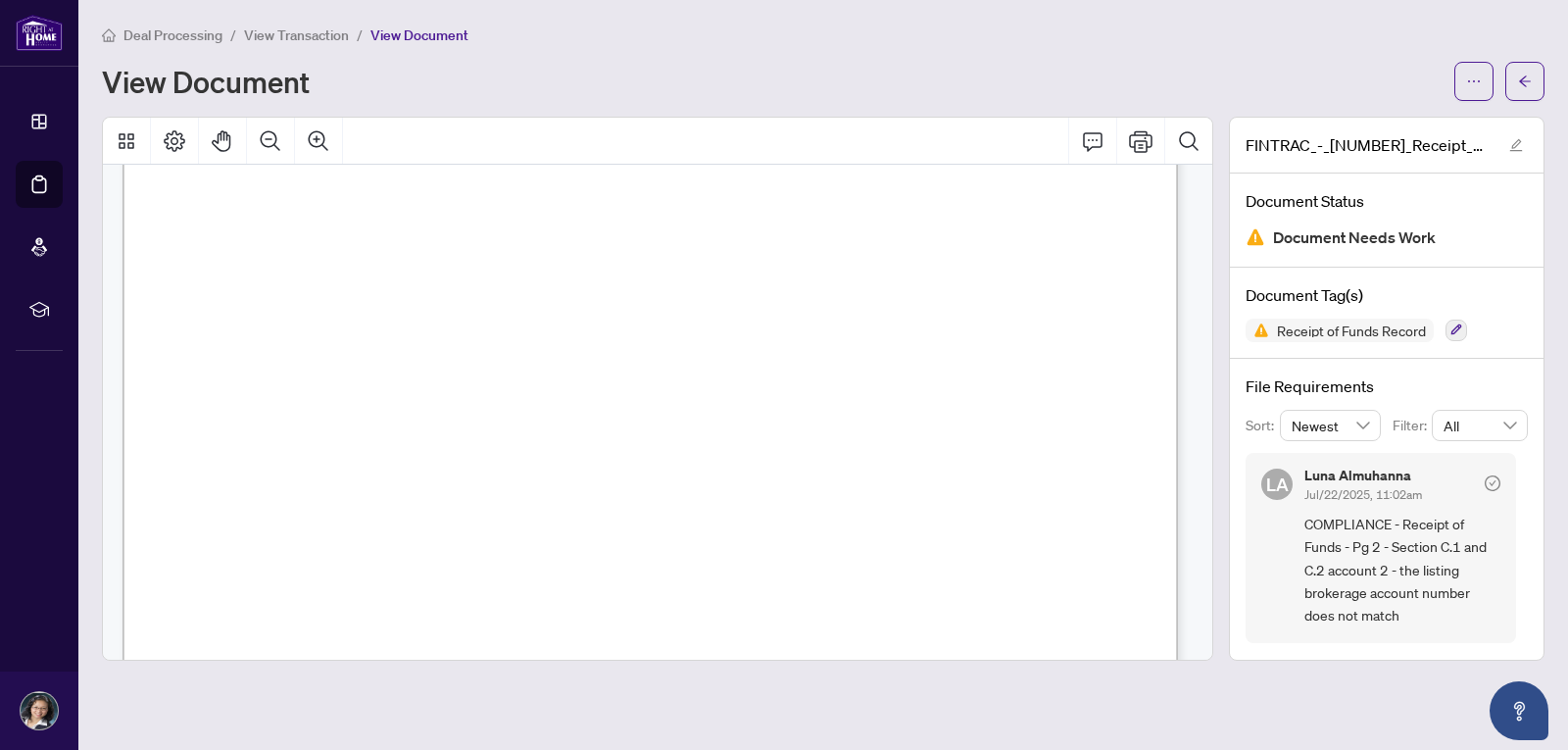 scroll, scrollTop: 1569, scrollLeft: 0, axis: vertical 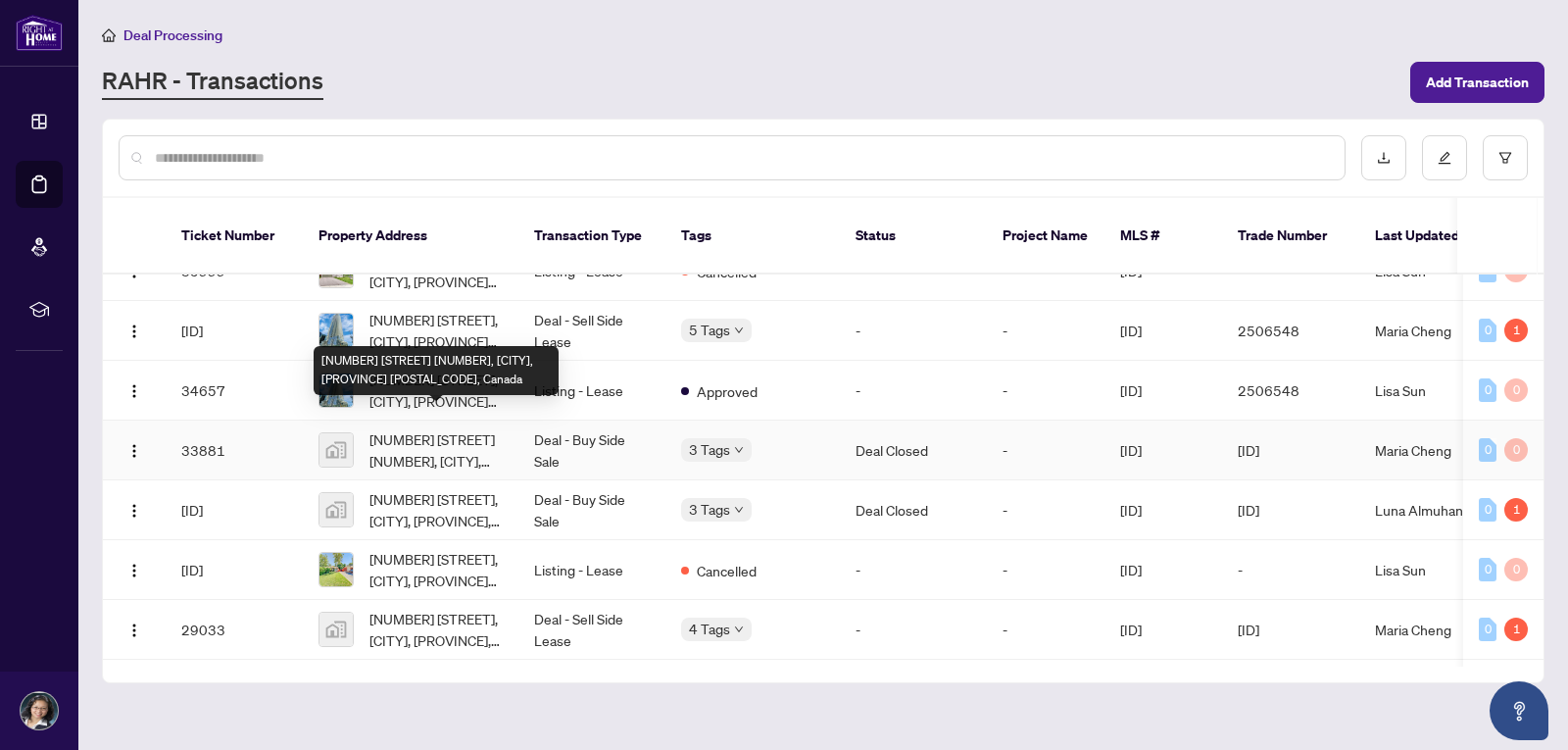click on "[NUMBER] [STREET] [NUMBER], [CITY], [PROVINCE] [POSTAL_CODE], Canada" at bounding box center [436, 450] 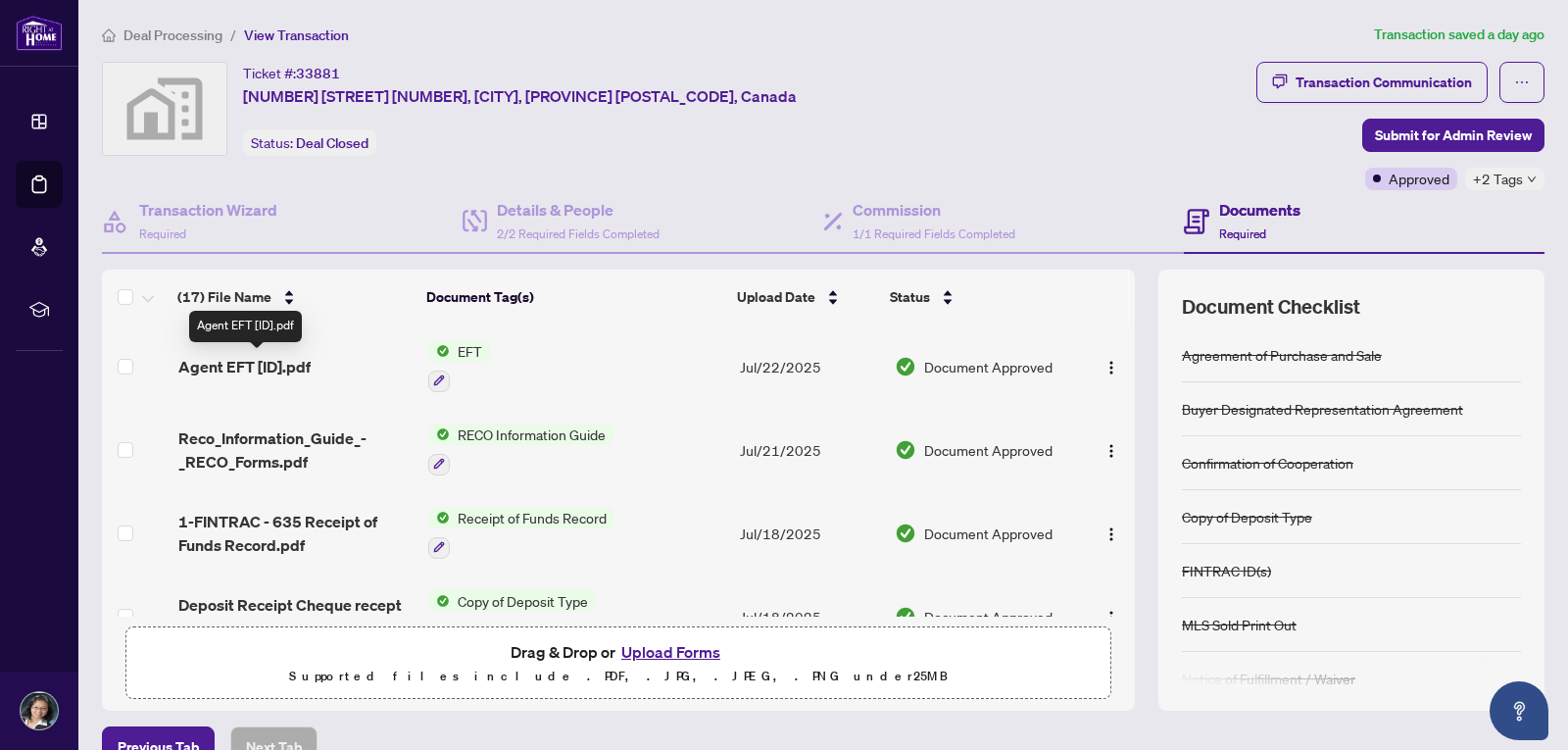 click on "Agent EFT [ID].pdf" at bounding box center [244, 367] 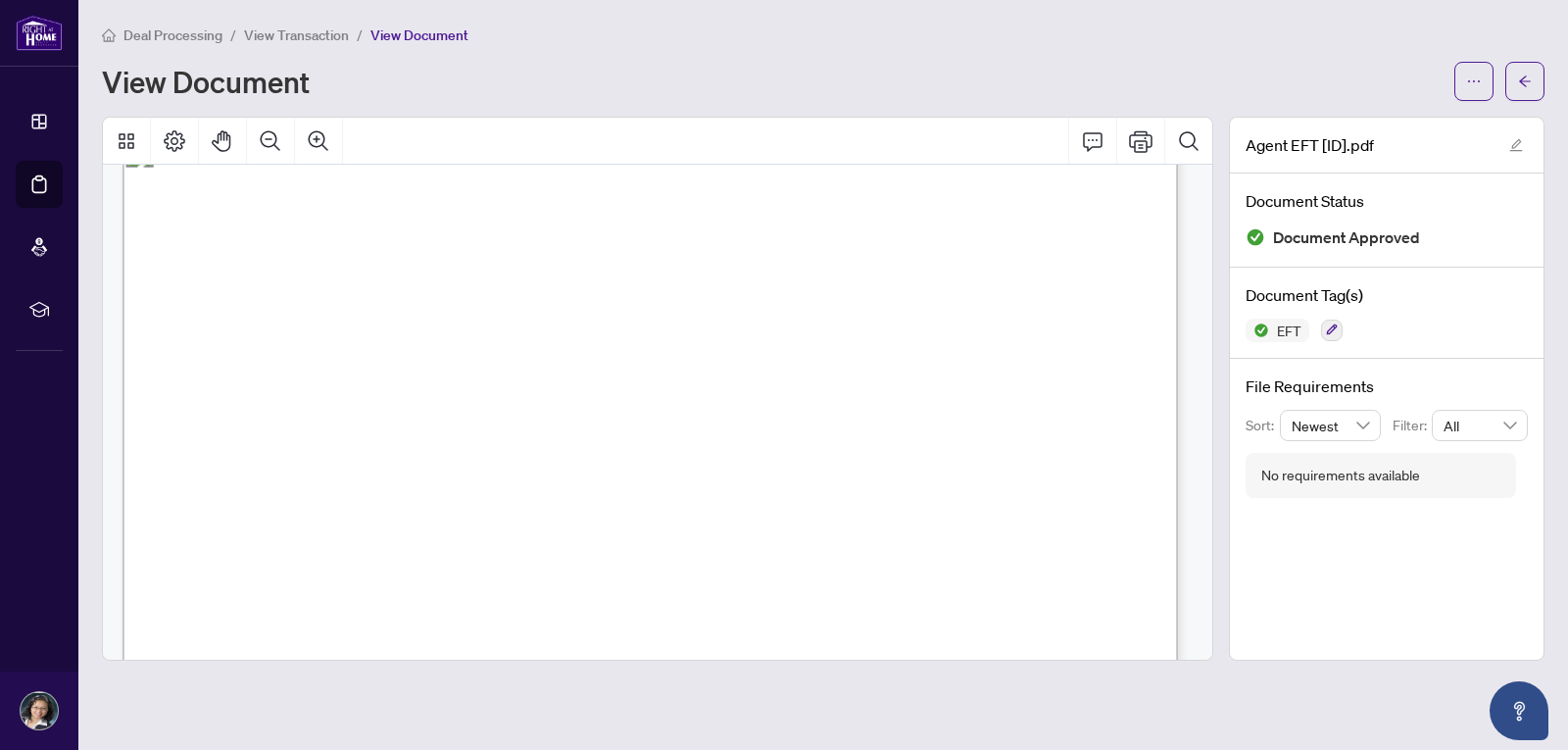scroll, scrollTop: 0, scrollLeft: 0, axis: both 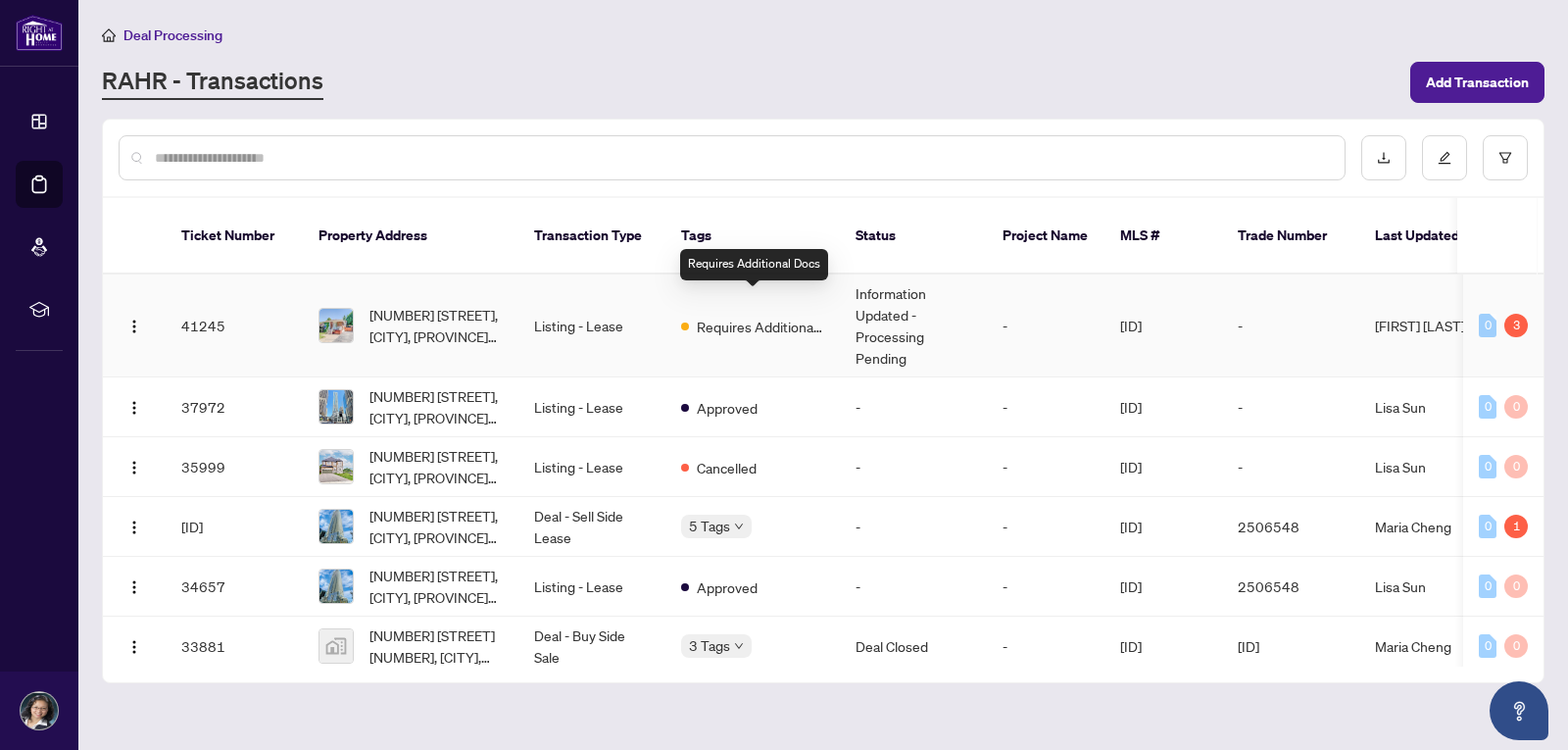 click on "Requires Additional Docs" at bounding box center [760, 326] 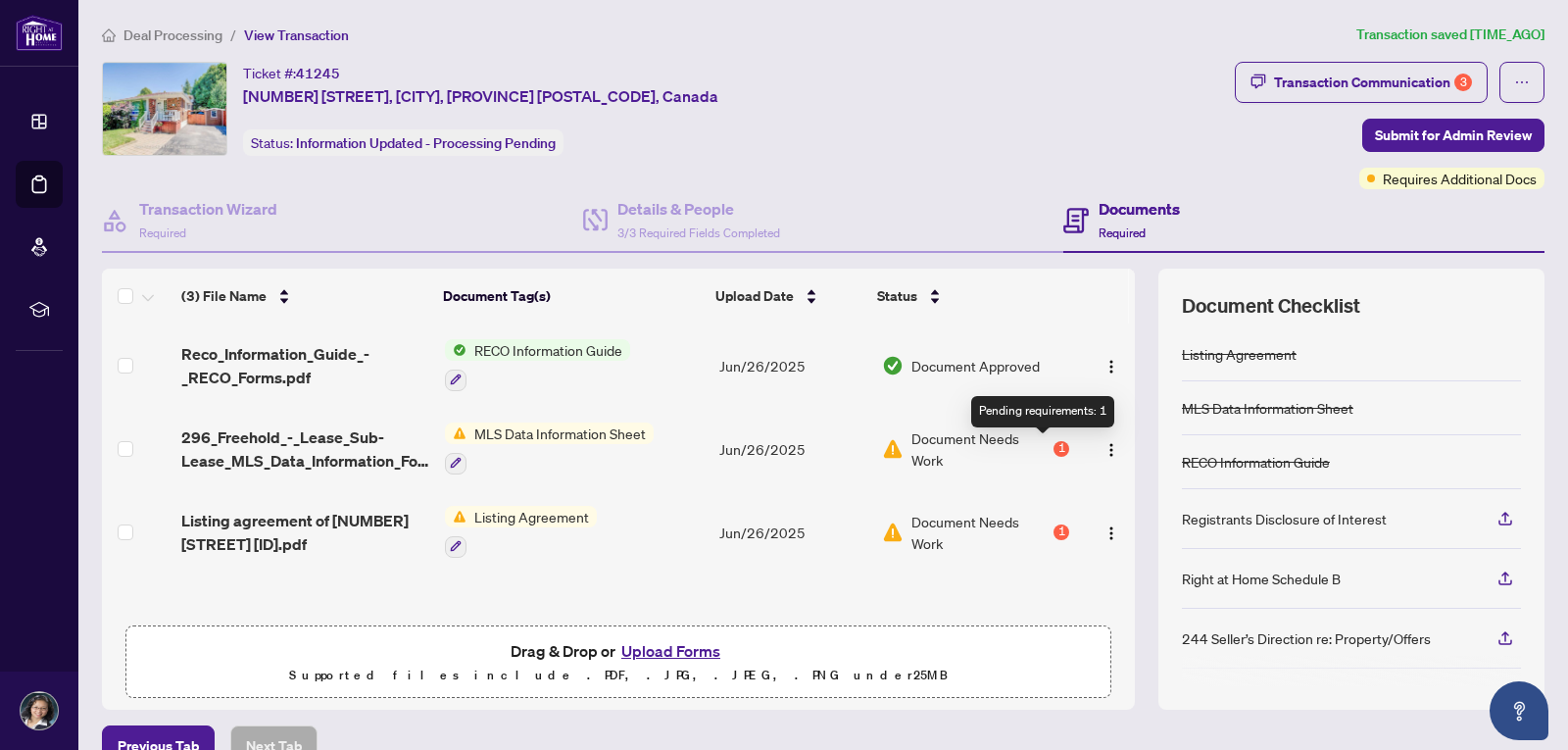 click on "1" at bounding box center (1061, 449) 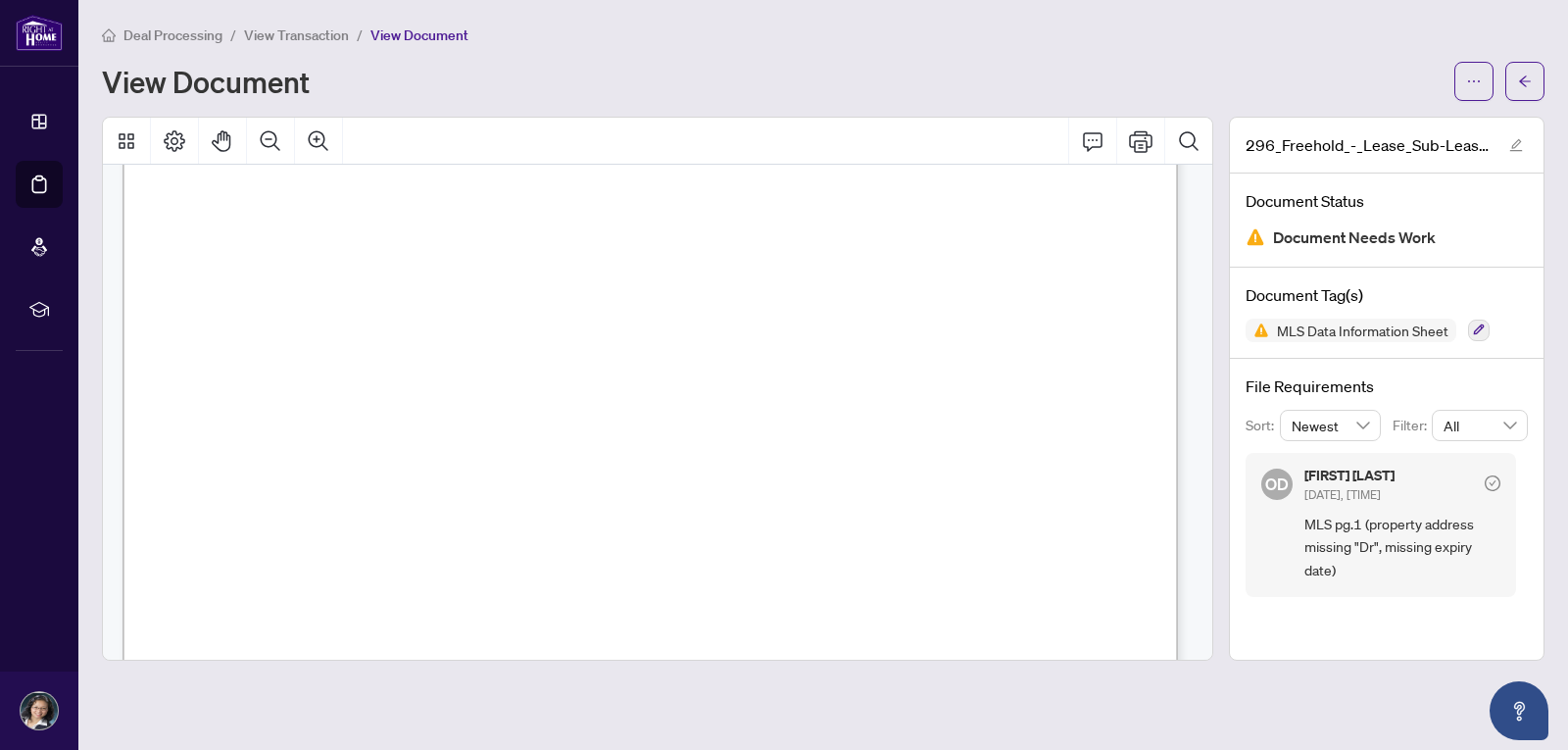 scroll, scrollTop: 0, scrollLeft: 0, axis: both 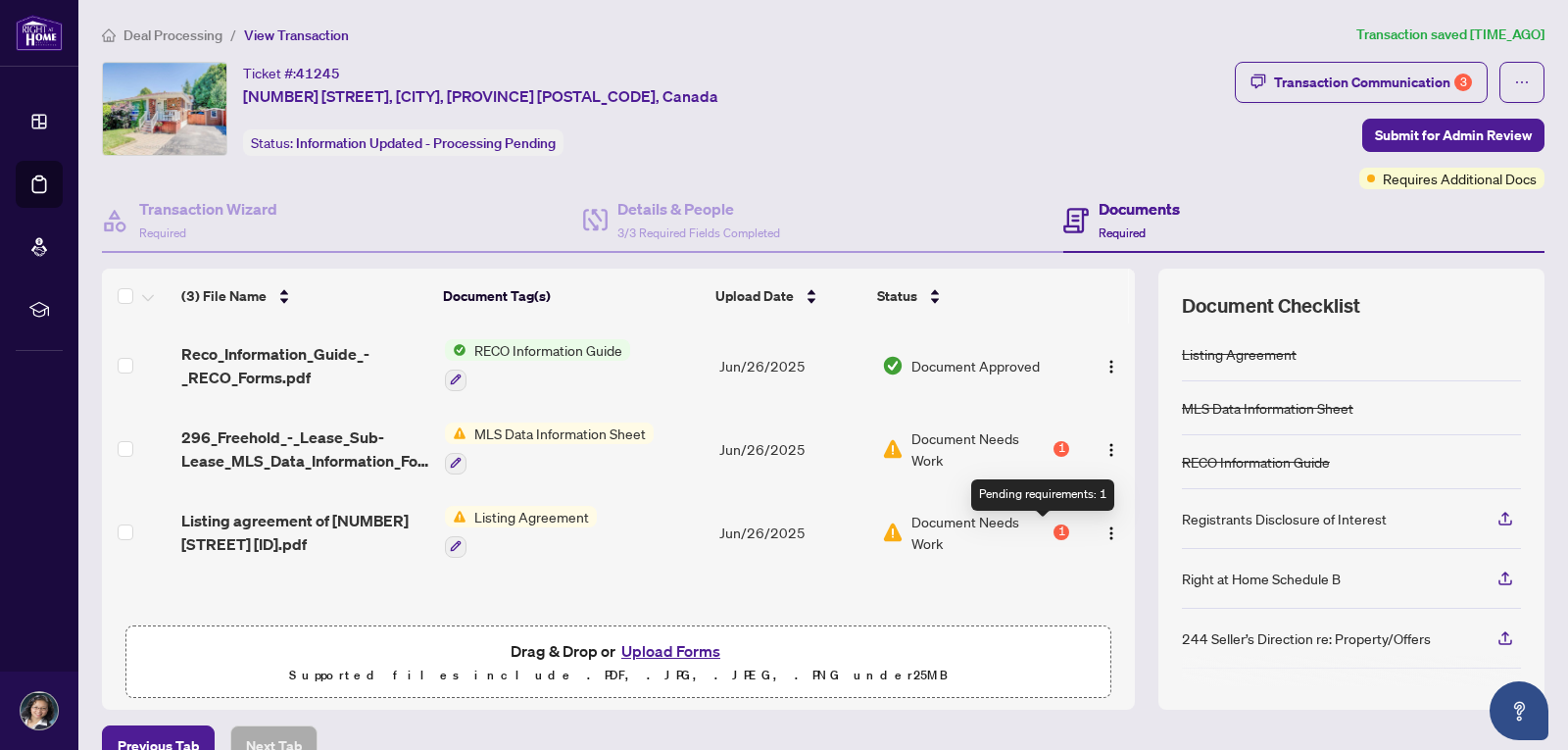 click on "1" at bounding box center (1061, 532) 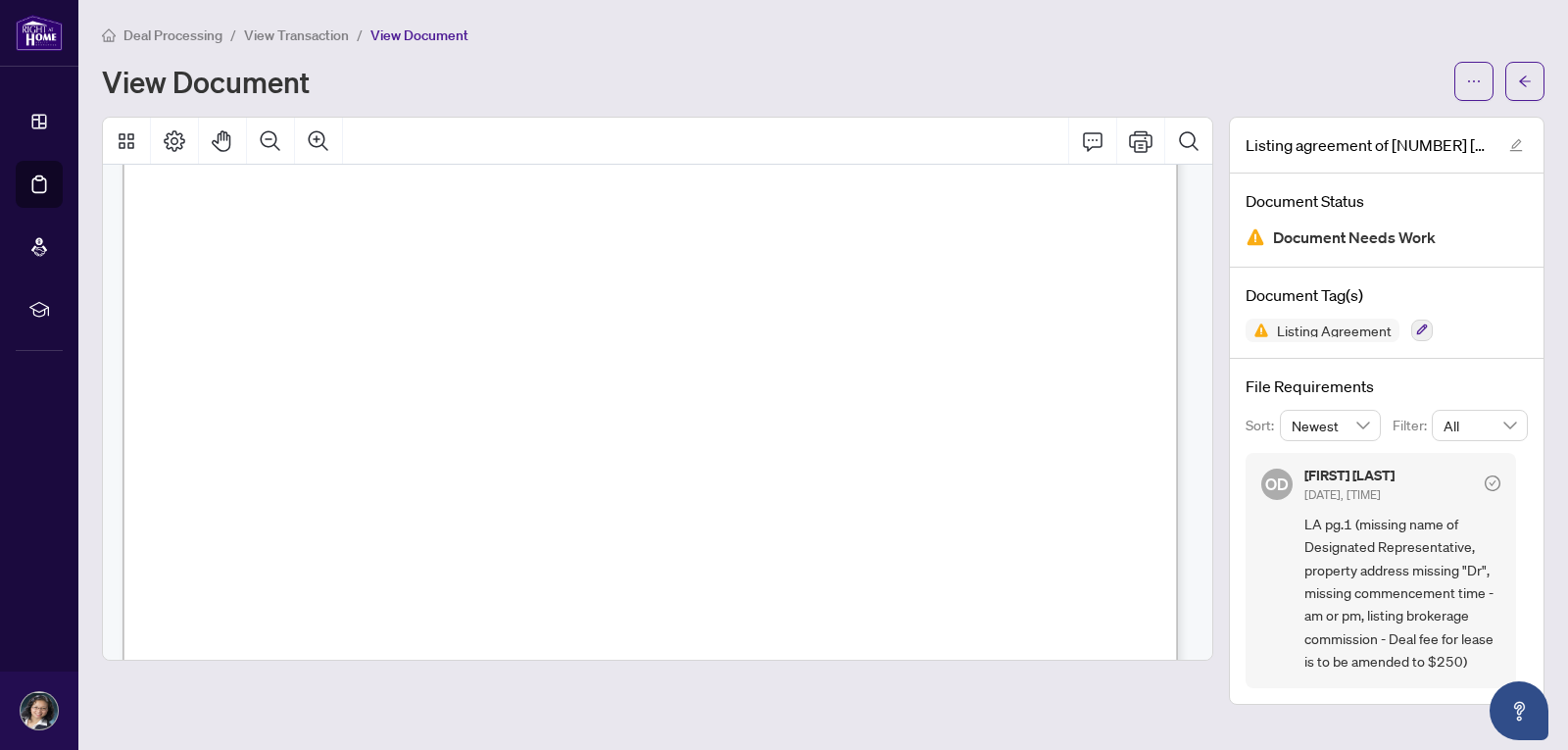scroll, scrollTop: 686, scrollLeft: 0, axis: vertical 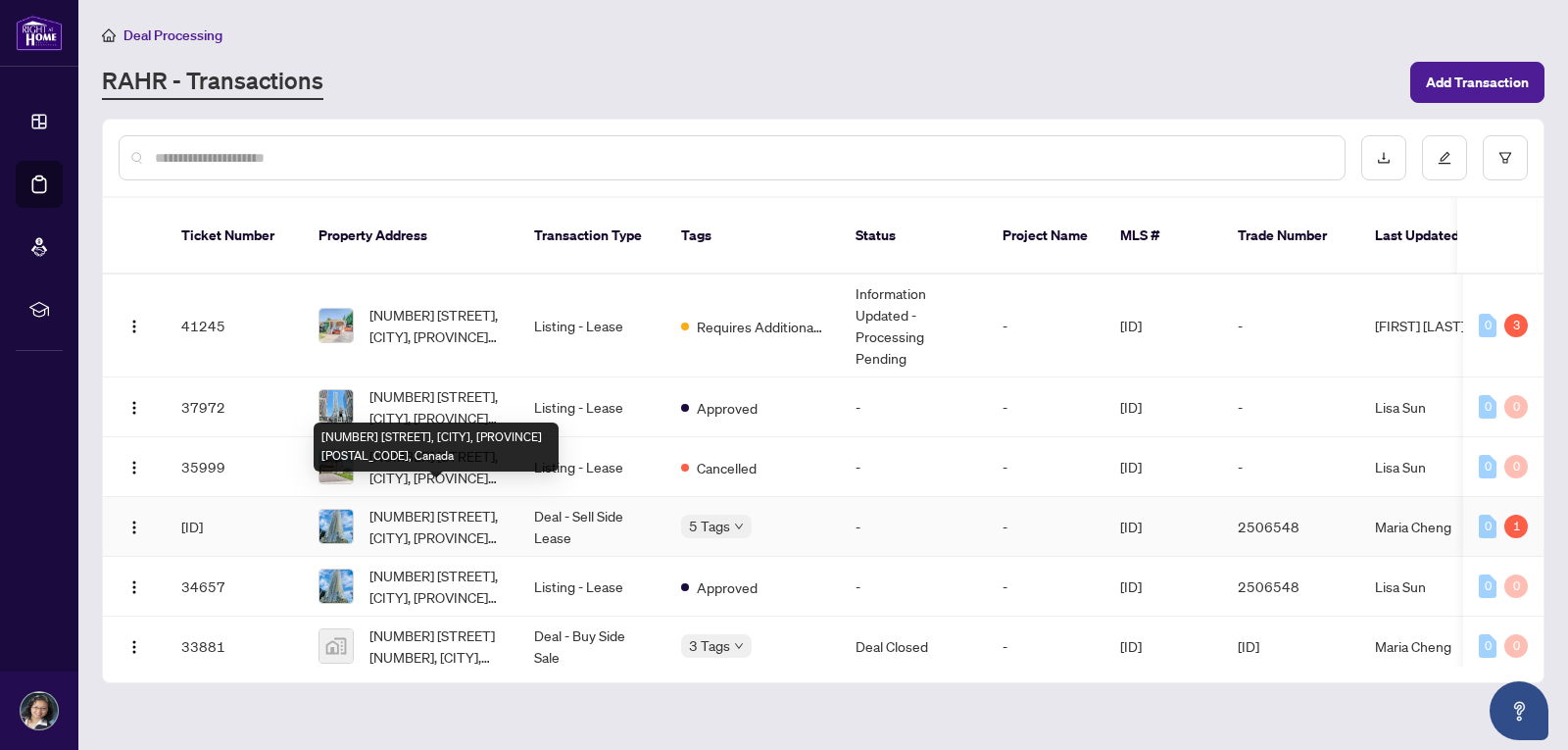 click on "[NUMBER] [STREET], [CITY], [PROVINCE] [POSTAL_CODE], Canada" at bounding box center [436, 526] 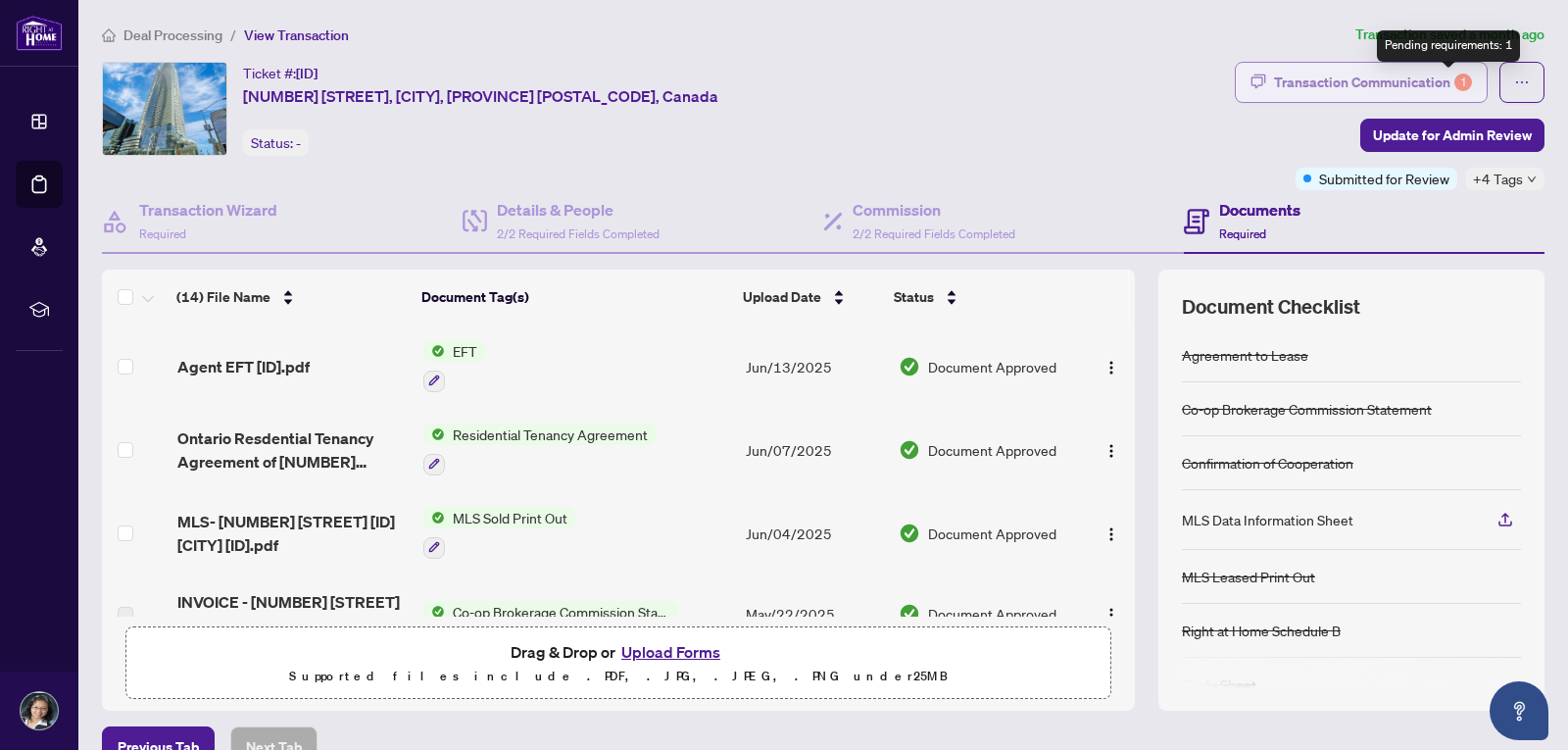click on "1" at bounding box center [1463, 82] 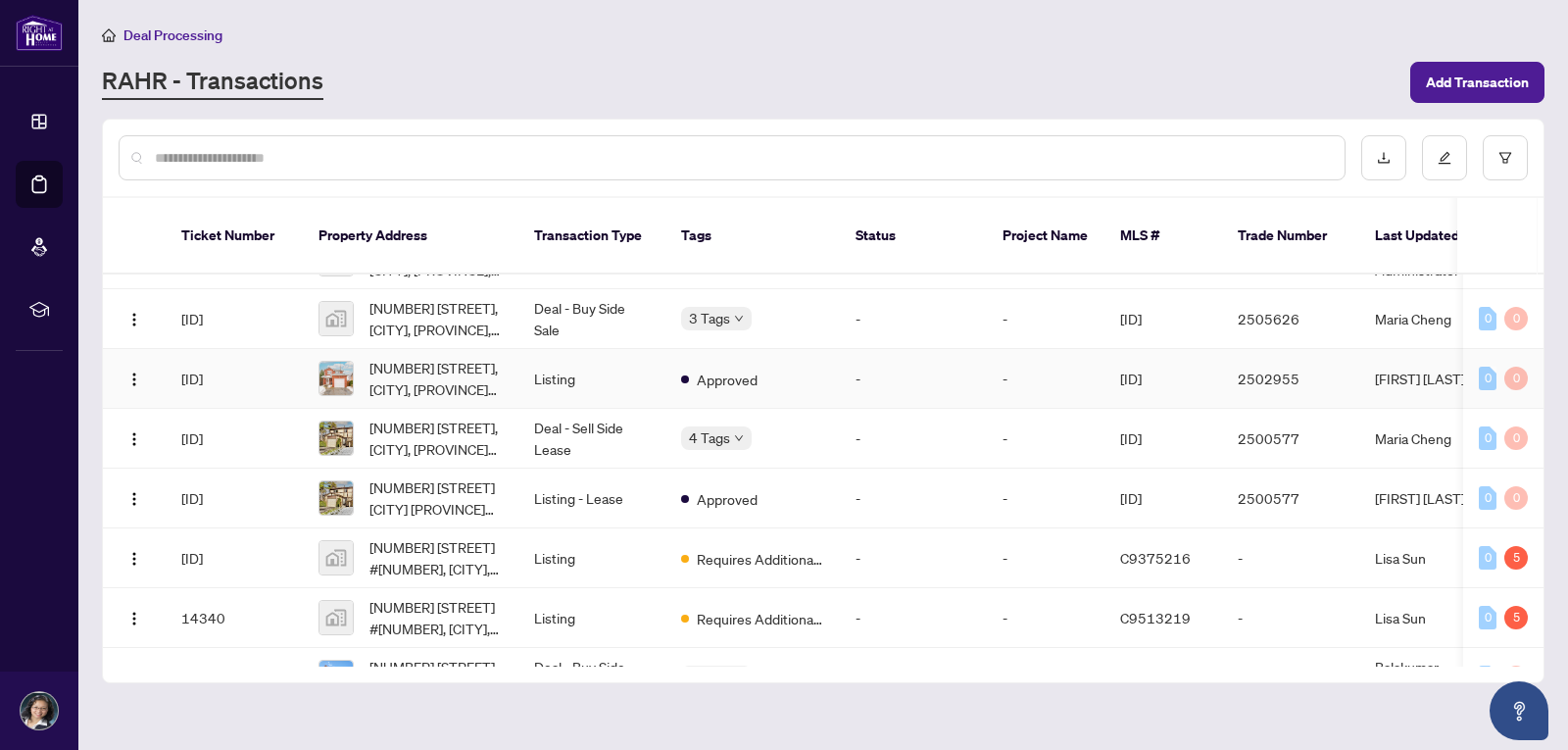 scroll, scrollTop: 853, scrollLeft: 0, axis: vertical 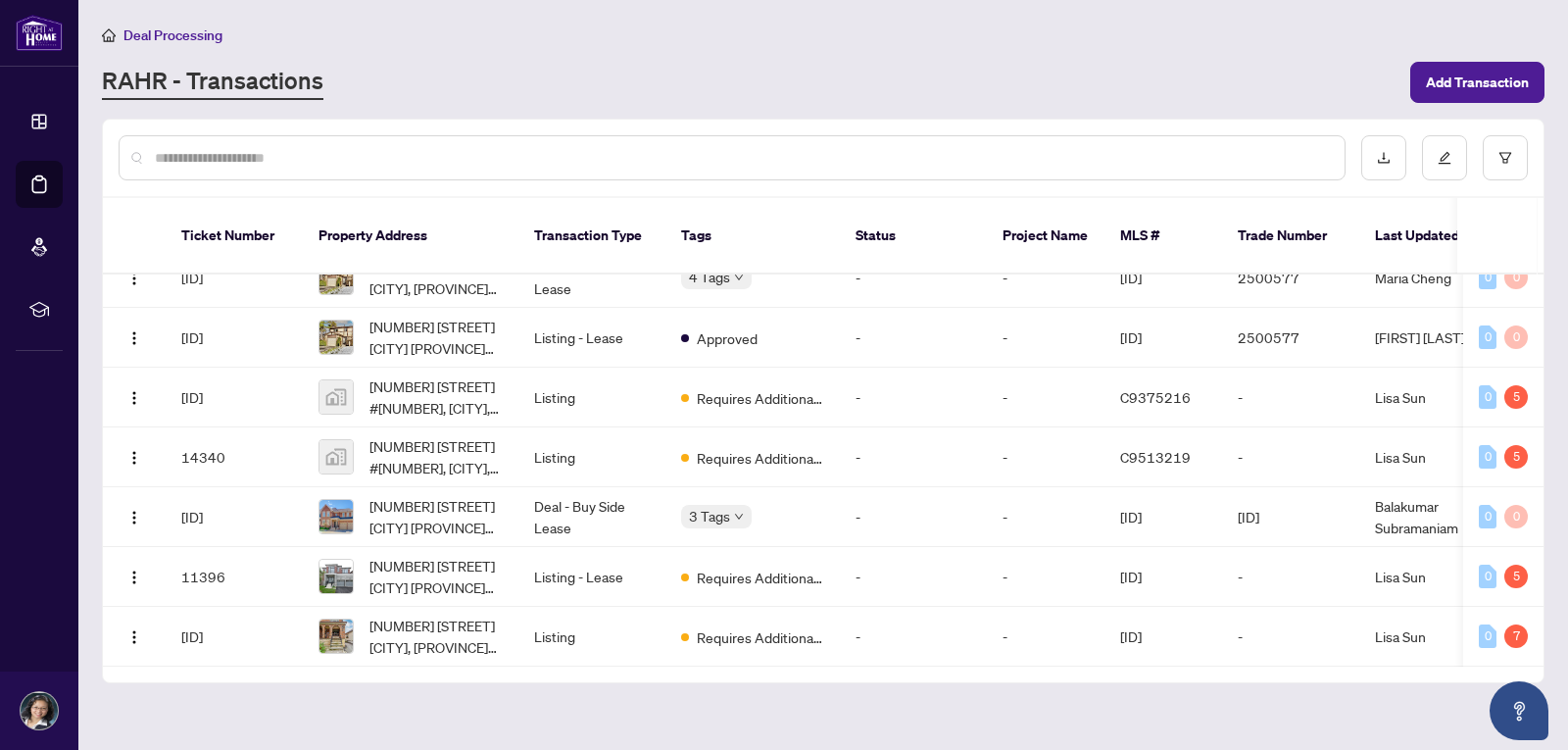 click on "Deal Processing RAHR - Transactions Add Transaction" at bounding box center [823, 63] 